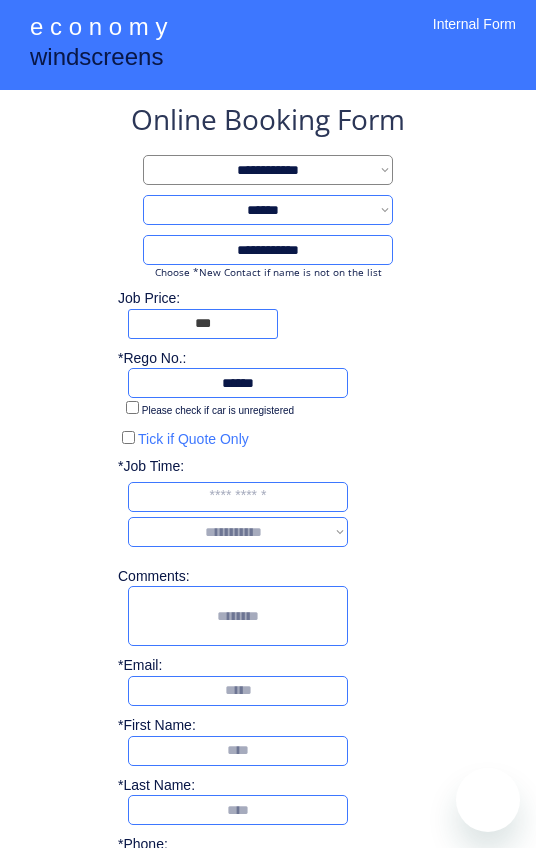 scroll, scrollTop: 24, scrollLeft: 0, axis: vertical 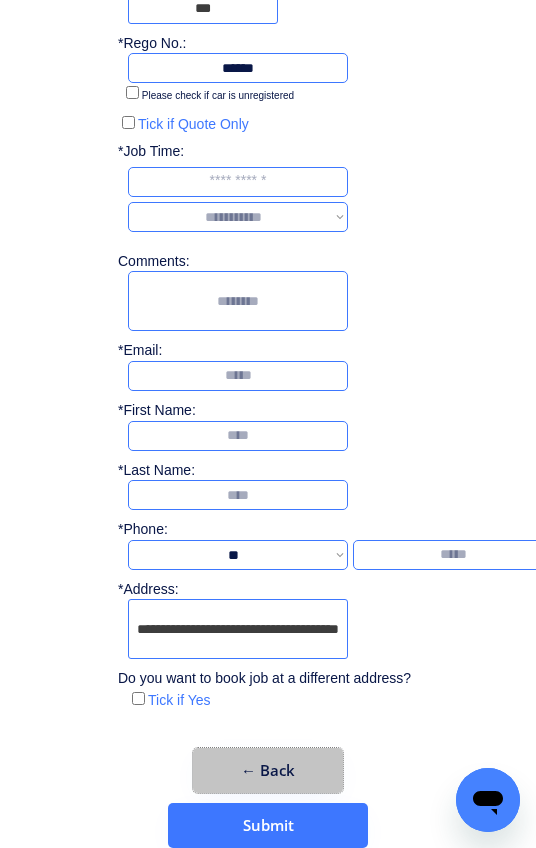 click on "←   Back" at bounding box center (268, 770) 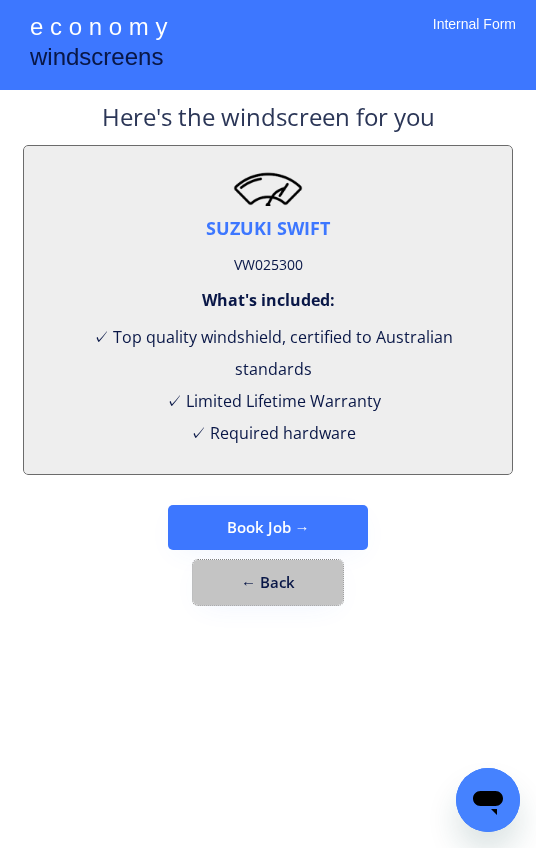 click on "←   Back" at bounding box center [268, 582] 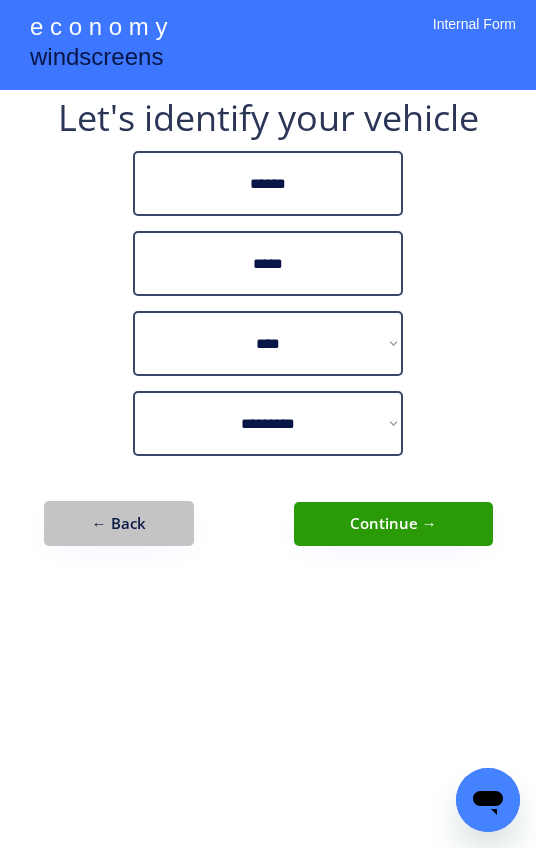 click on "←   Back" at bounding box center (119, 523) 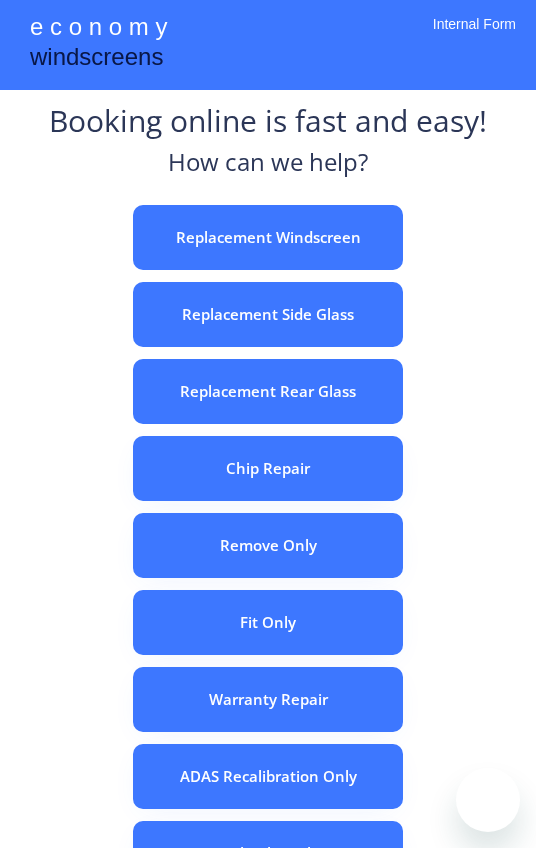 scroll, scrollTop: 0, scrollLeft: 0, axis: both 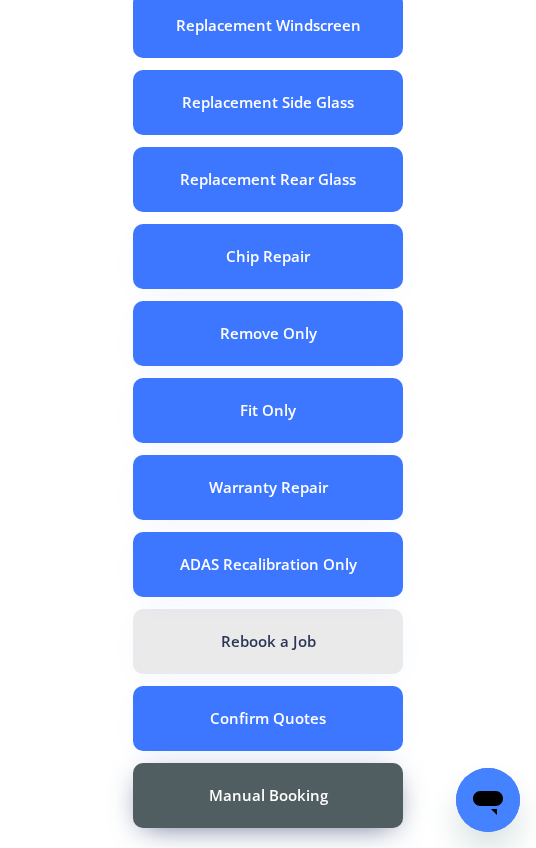 click on "Rebook a Job" at bounding box center (268, 641) 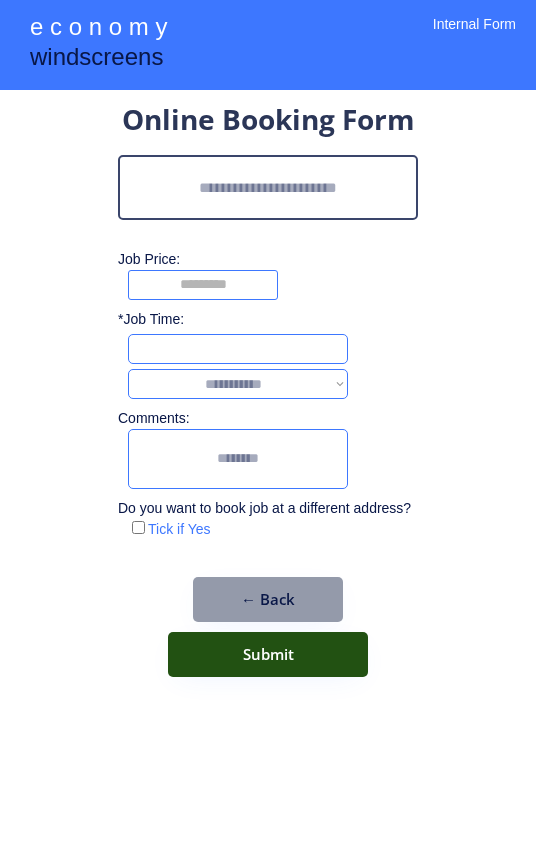 scroll, scrollTop: 0, scrollLeft: 0, axis: both 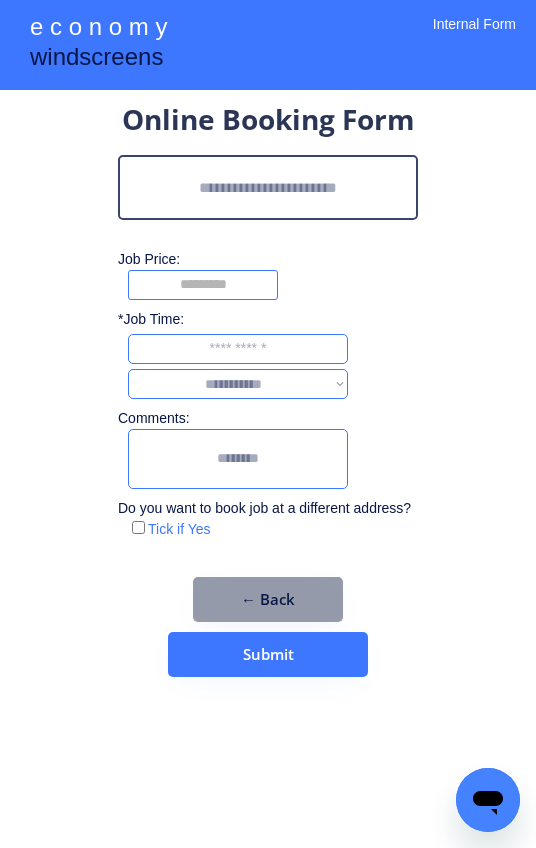click at bounding box center (268, 187) 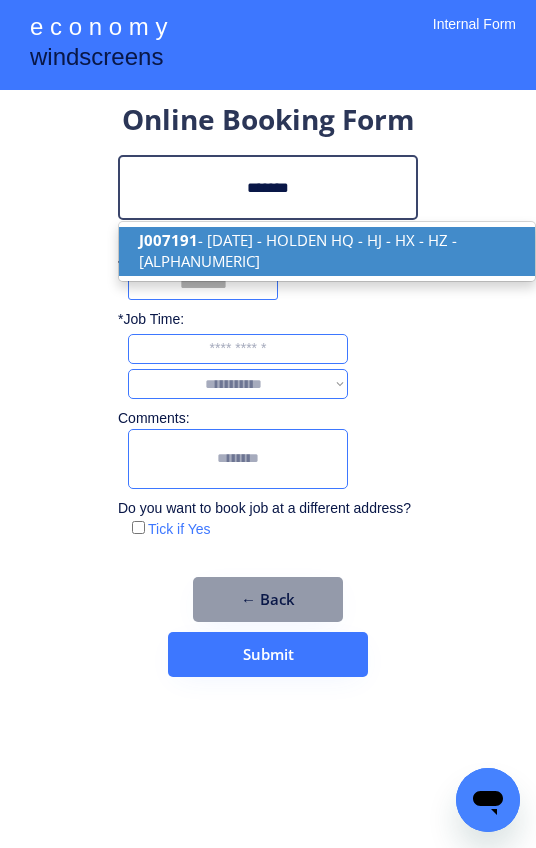 click on "J007191  - 27/05/2025 - HOLDEN HQ - HJ - HX - HZ - S28186" at bounding box center [327, 251] 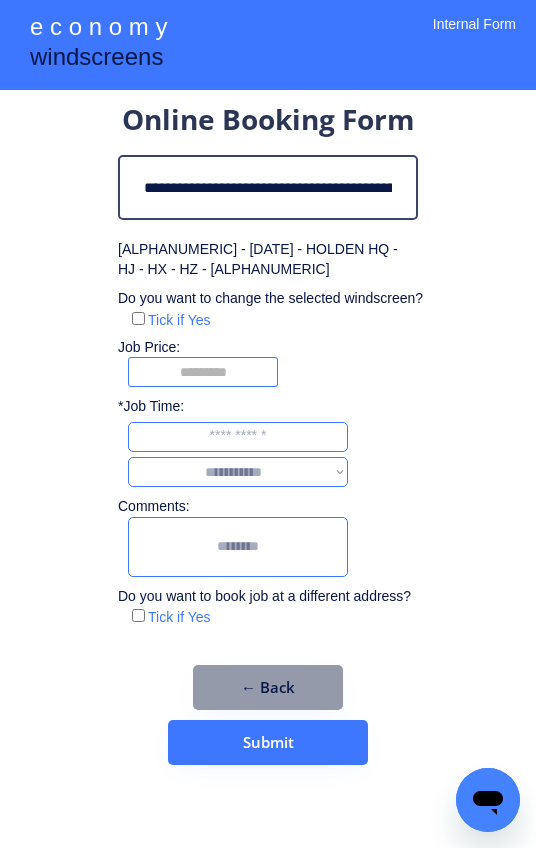type on "**********" 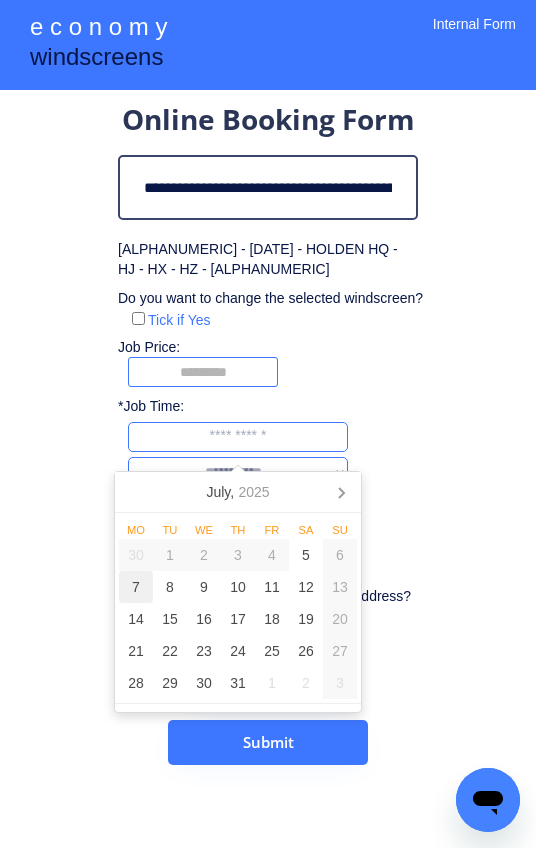 click on "7" at bounding box center [136, 587] 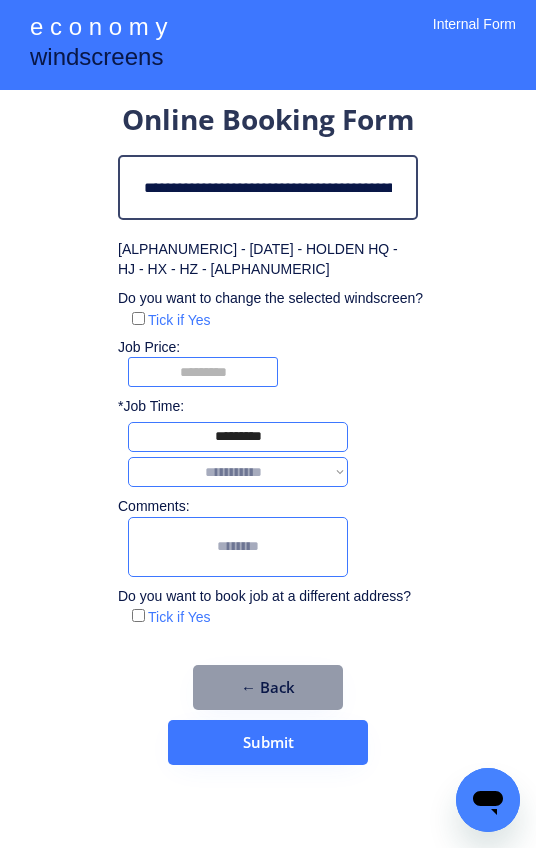 click on "**********" at bounding box center (238, 472) 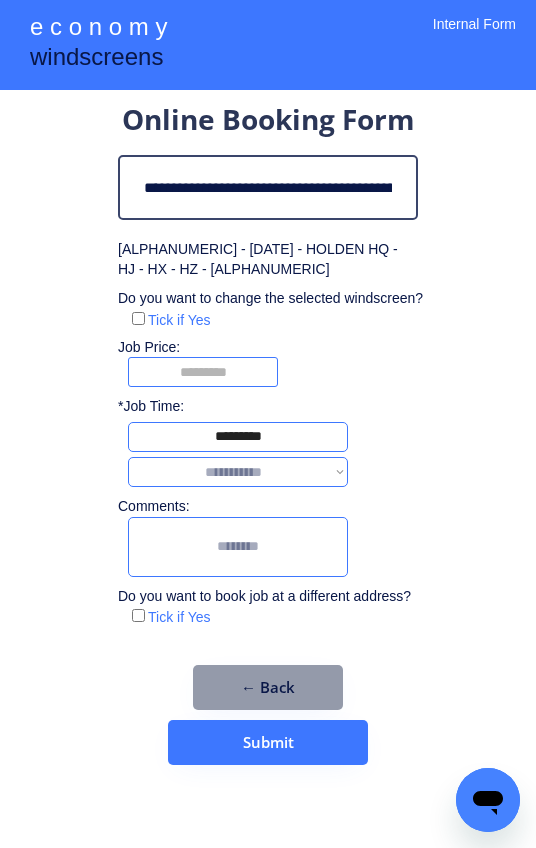 select on "*******" 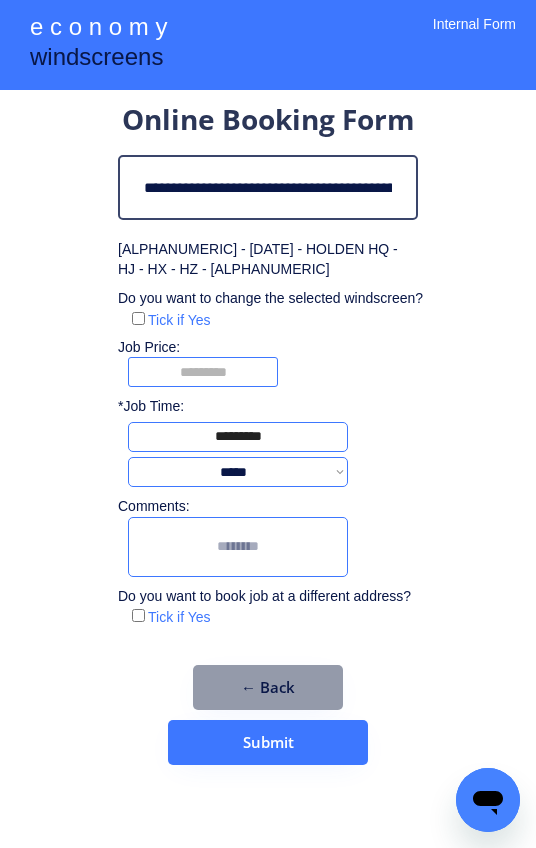 click at bounding box center (238, 547) 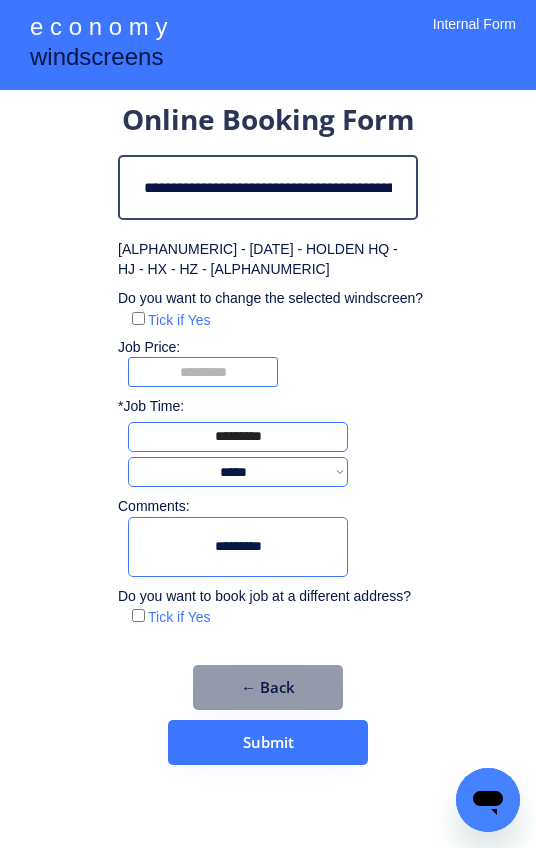click at bounding box center [238, 547] 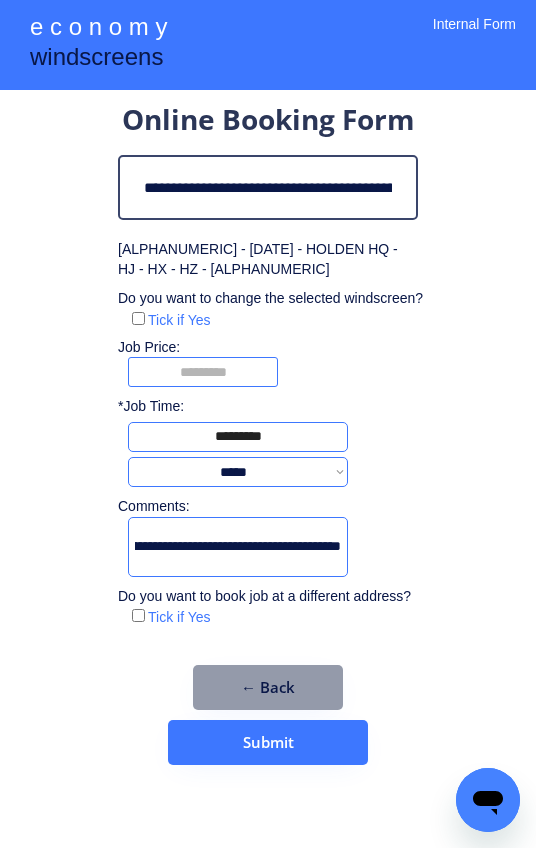 scroll, scrollTop: 0, scrollLeft: 303, axis: horizontal 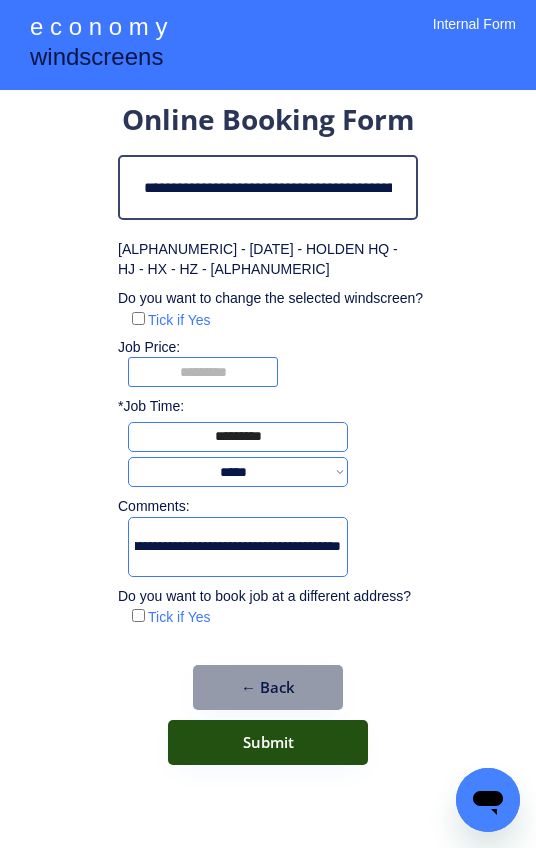 type on "**********" 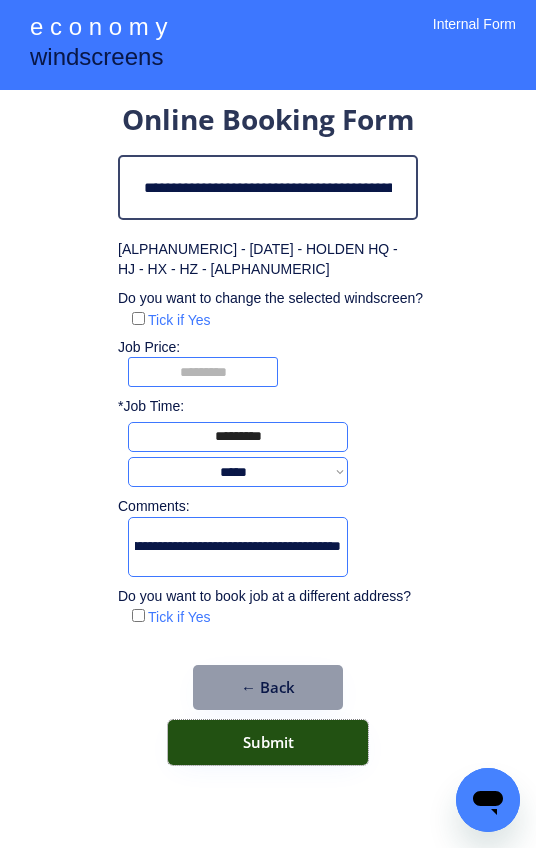 click on "Submit" at bounding box center (268, 742) 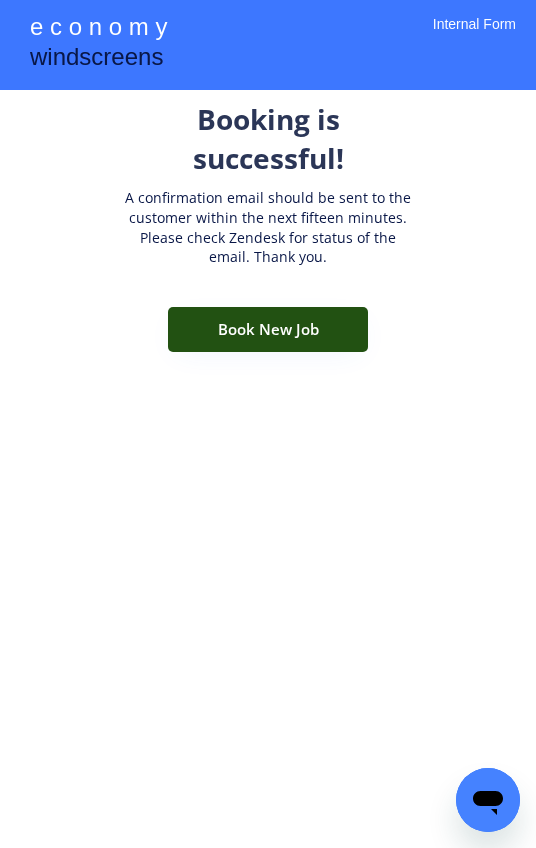 click on "Book New Job" at bounding box center (268, 329) 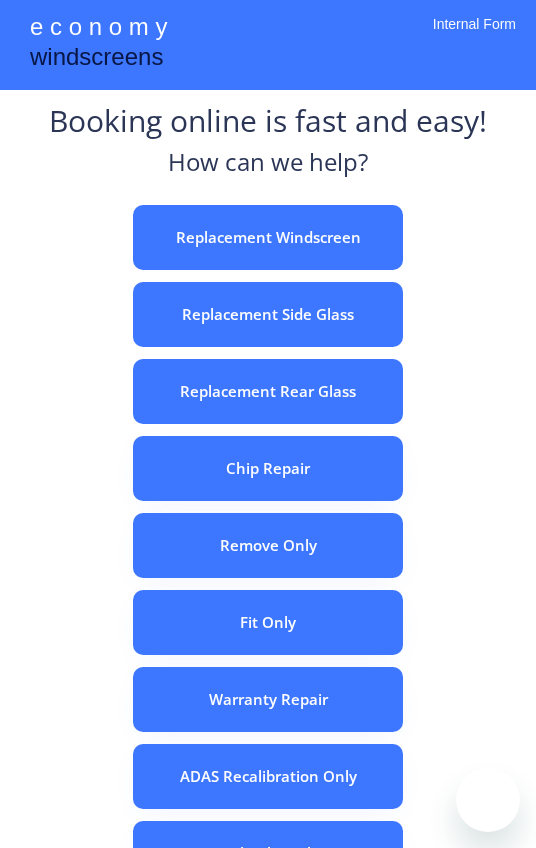 scroll, scrollTop: 0, scrollLeft: 0, axis: both 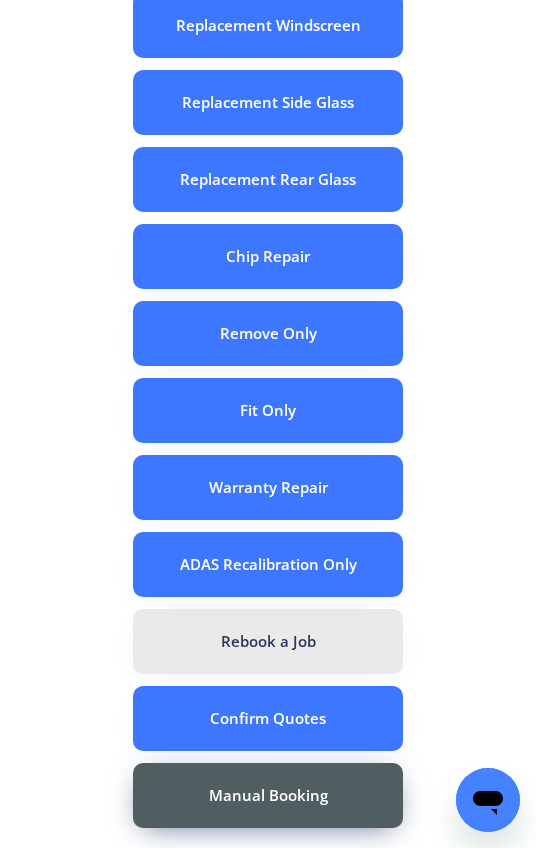 click on "Rebook a Job" at bounding box center [268, 641] 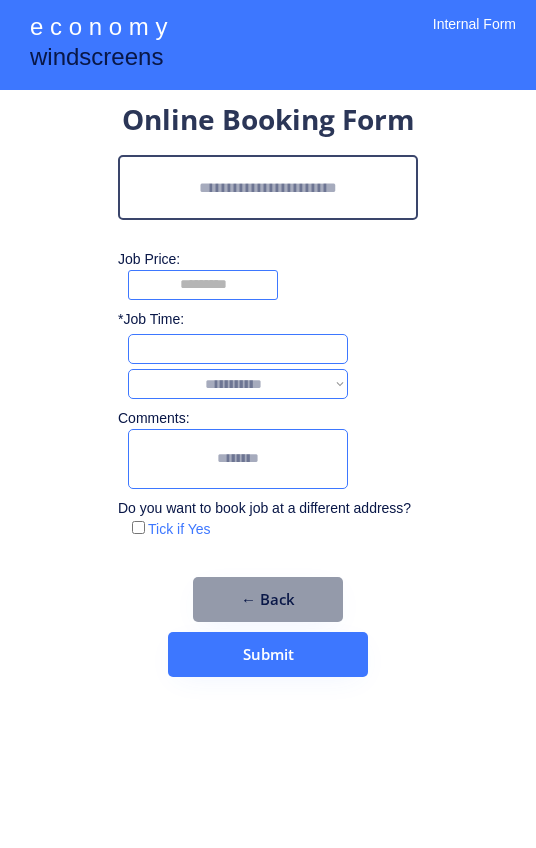 scroll, scrollTop: 0, scrollLeft: 0, axis: both 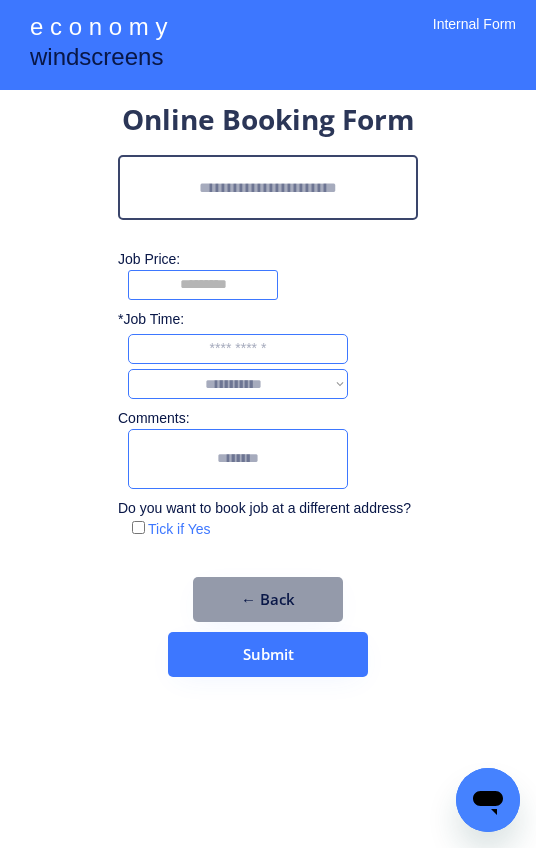 click at bounding box center (268, 187) 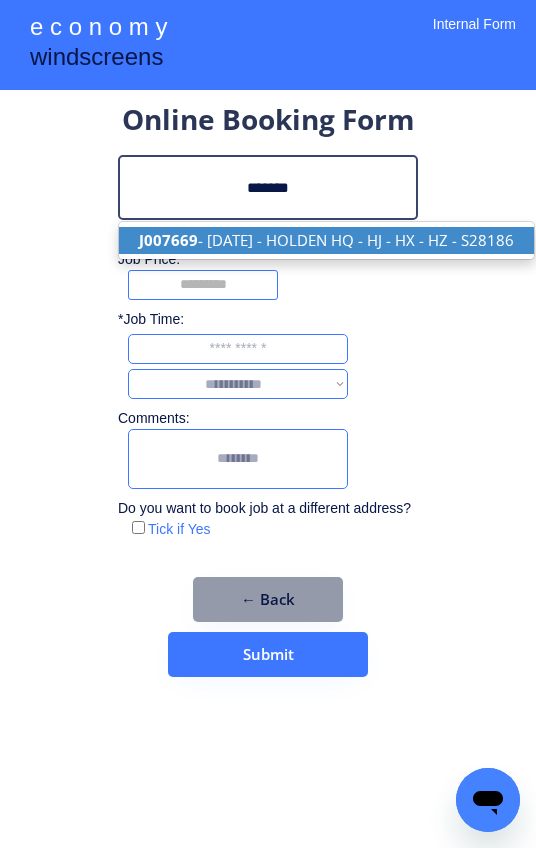 click on "J007669  - [DATE] - HOLDEN HQ - HJ - HX - HZ - S28186" at bounding box center (326, 240) 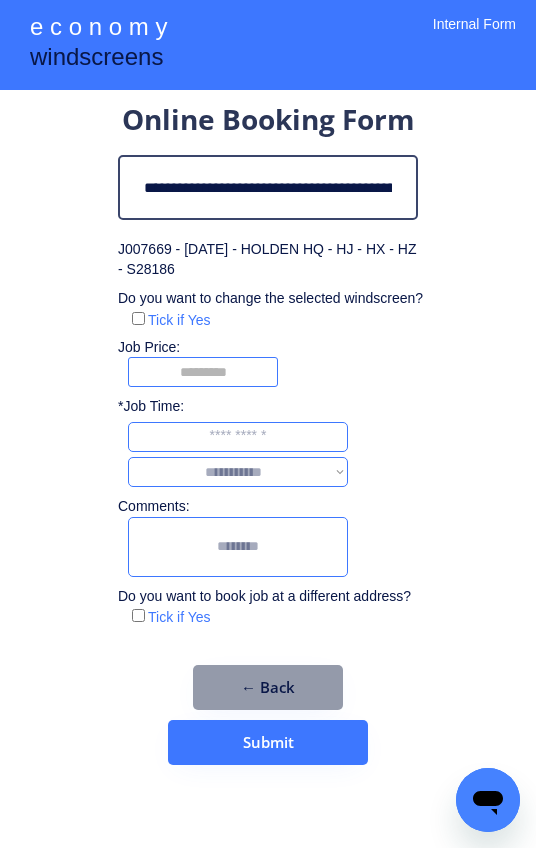 type on "**********" 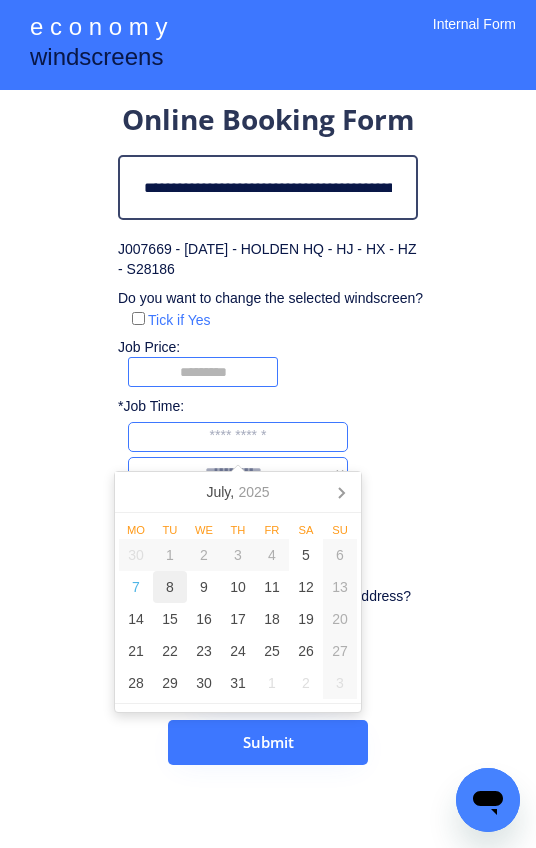 click on "8" at bounding box center (170, 587) 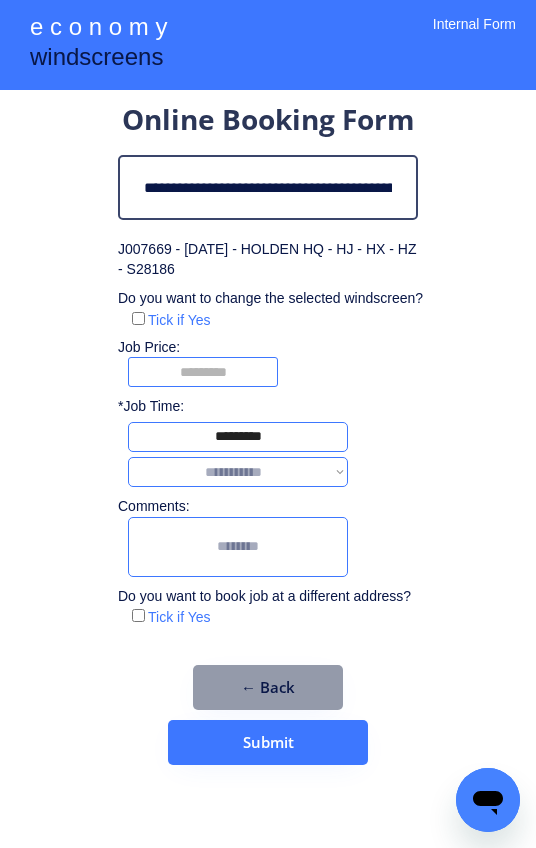 click on "**********" at bounding box center [238, 472] 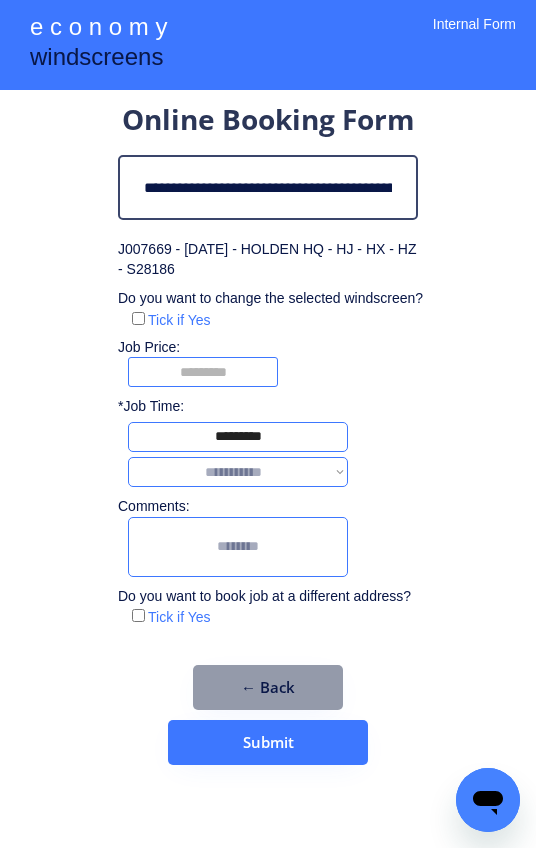 select on "*******" 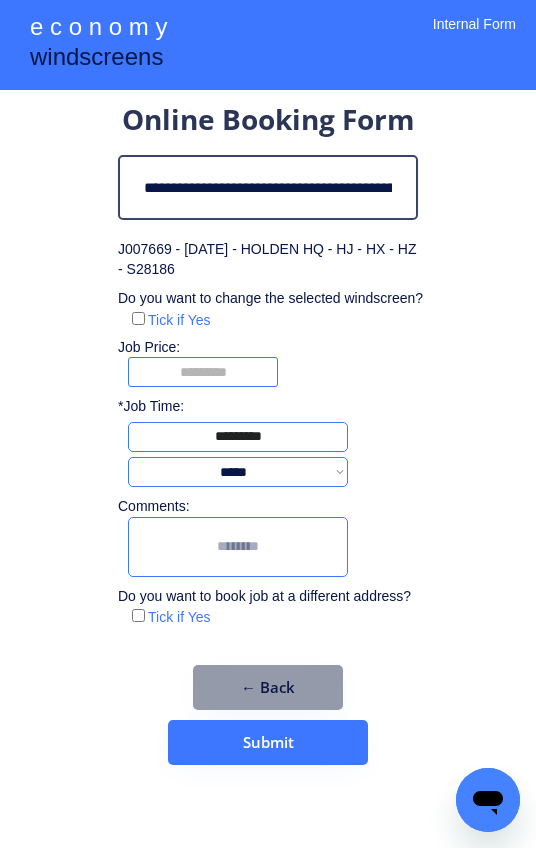 click at bounding box center (238, 547) 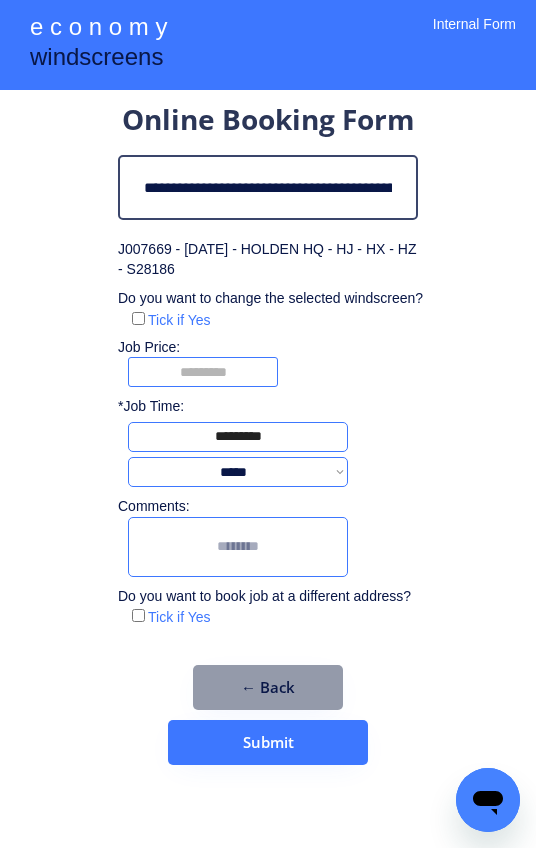paste on "**********" 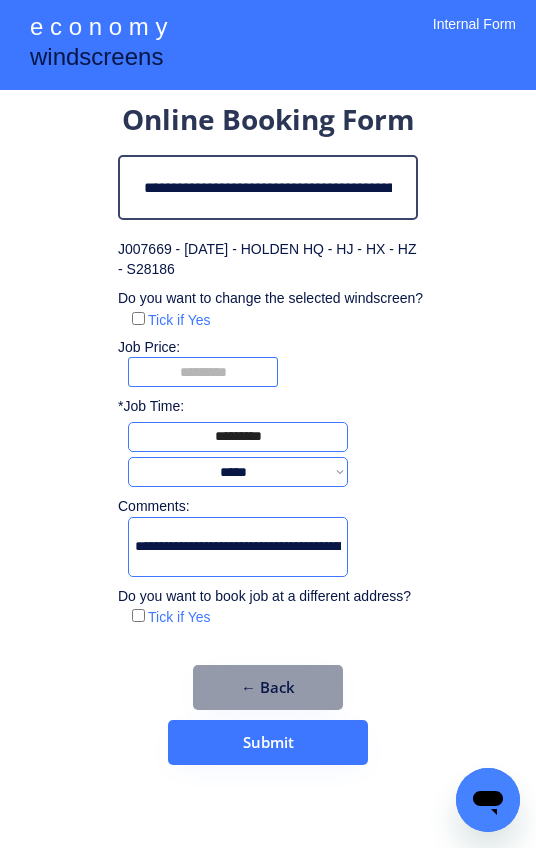 scroll, scrollTop: 0, scrollLeft: 1585, axis: horizontal 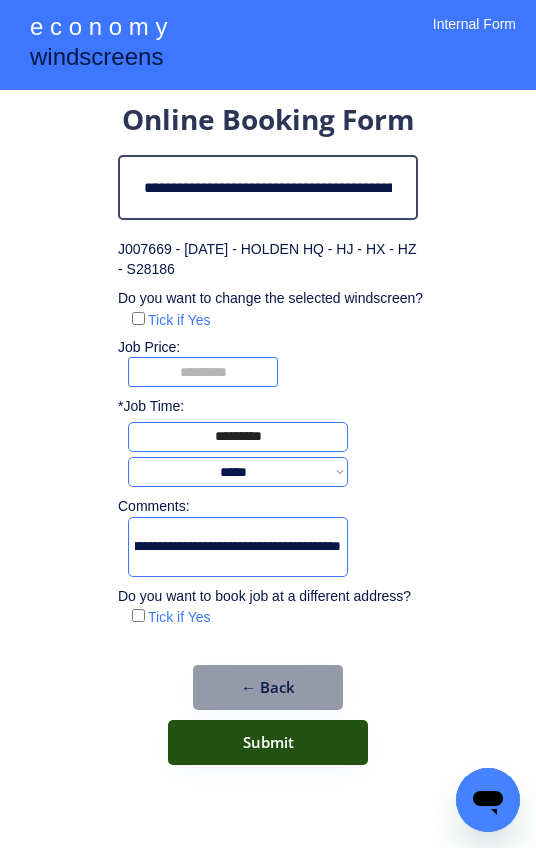 type on "**********" 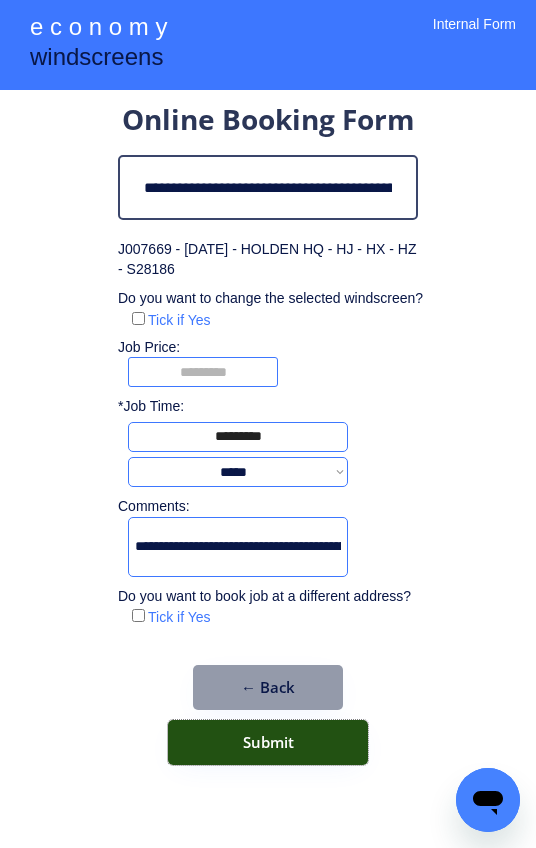 click on "Submit" at bounding box center [268, 742] 